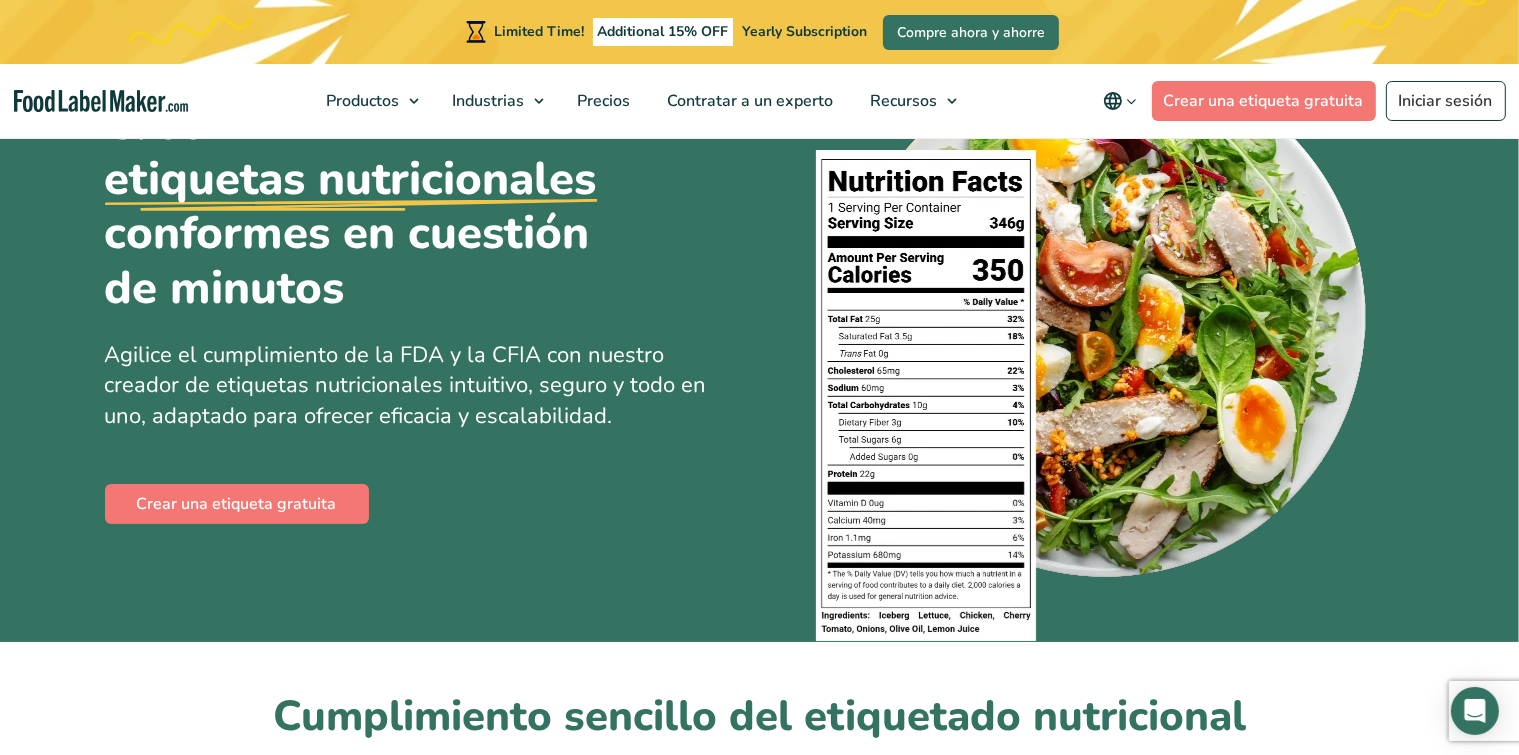 scroll, scrollTop: 152, scrollLeft: 0, axis: vertical 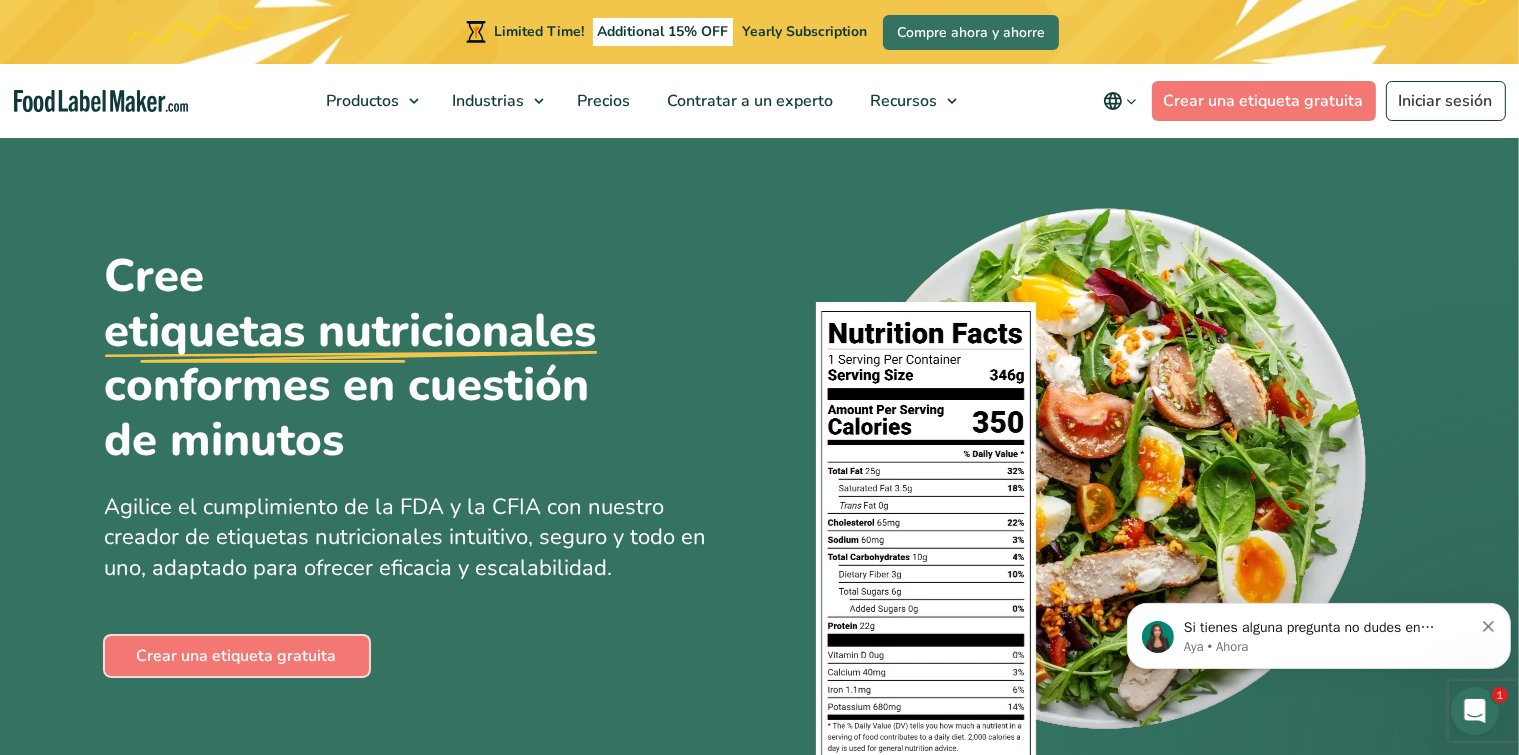 click on "Crear una etiqueta gratuita" at bounding box center [237, 656] 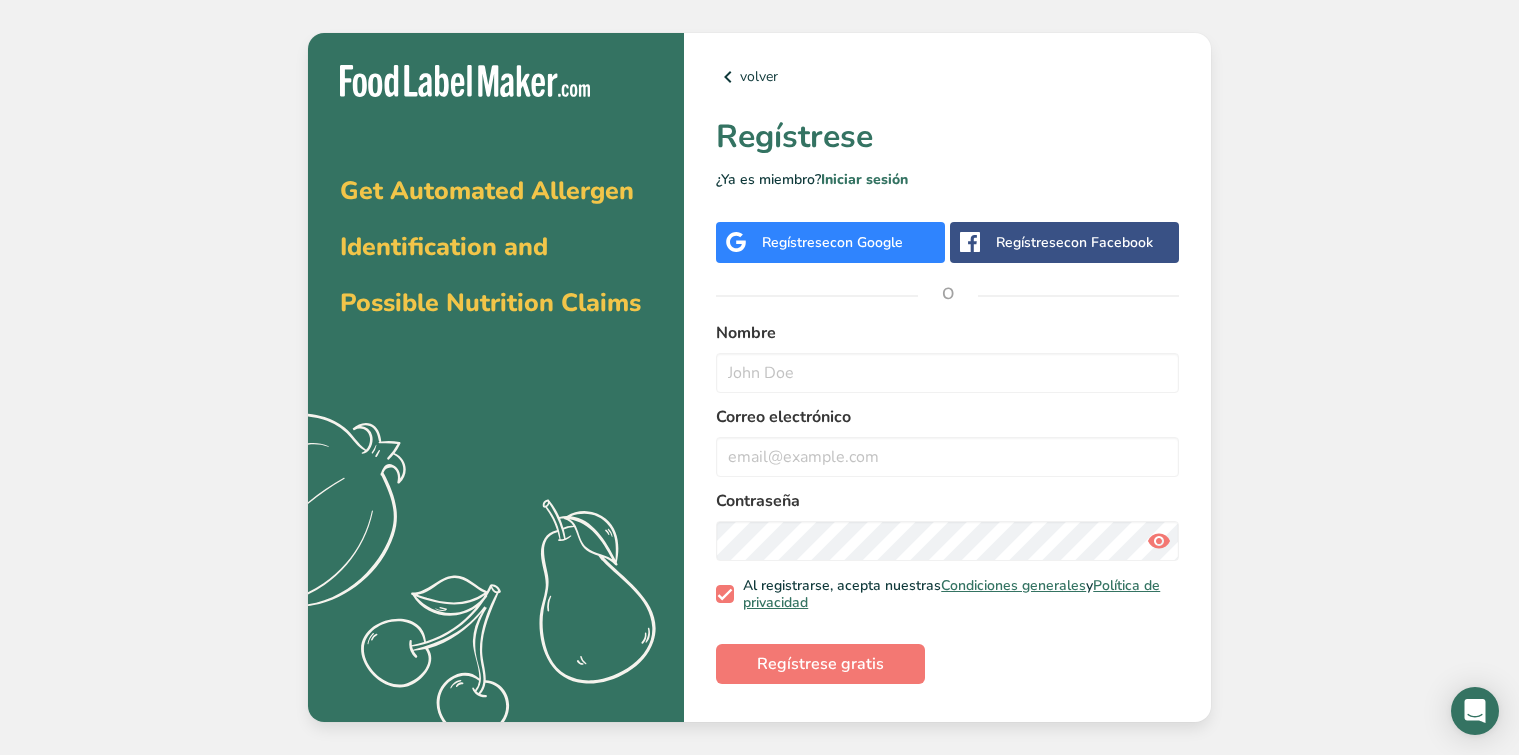scroll, scrollTop: 0, scrollLeft: 0, axis: both 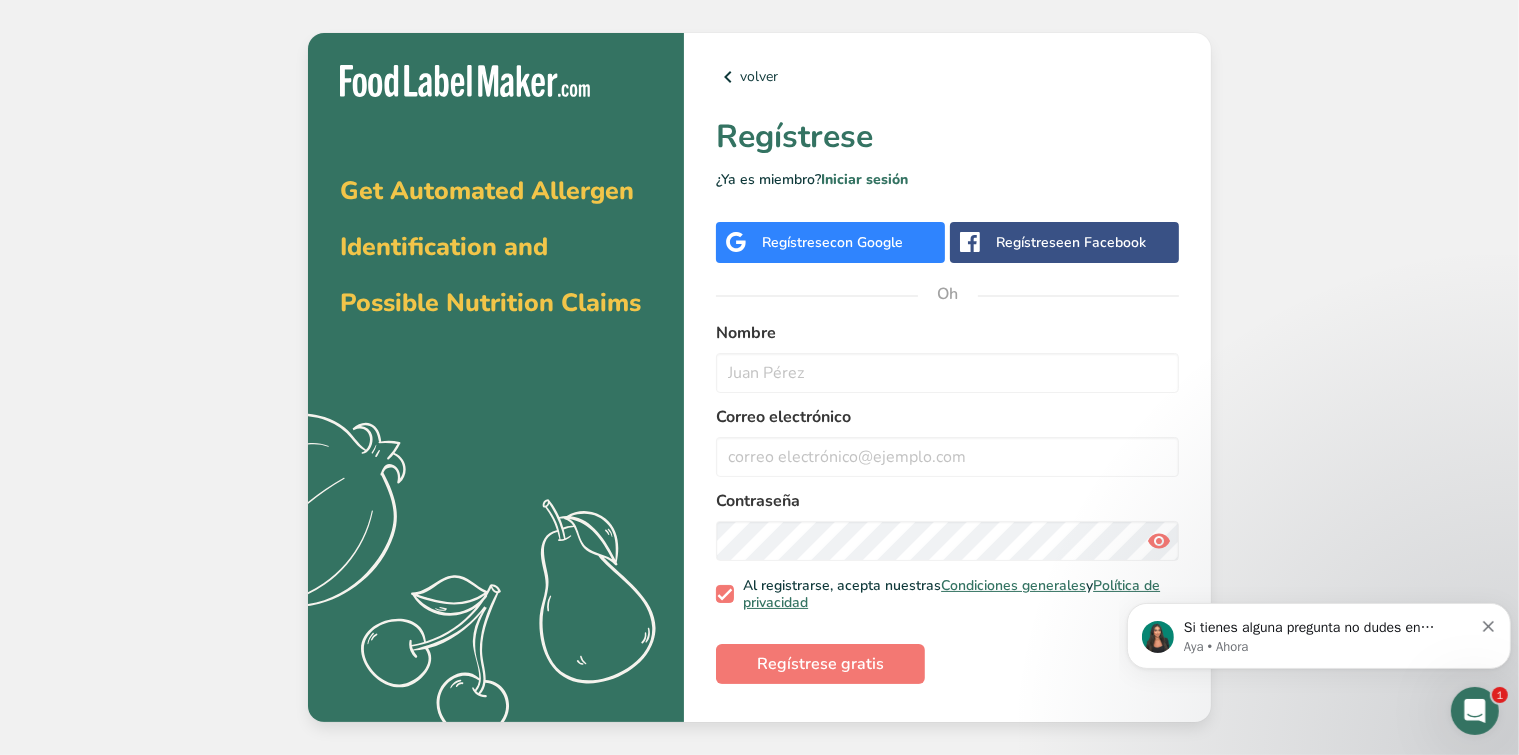 click on "en Facebook" at bounding box center [1105, 242] 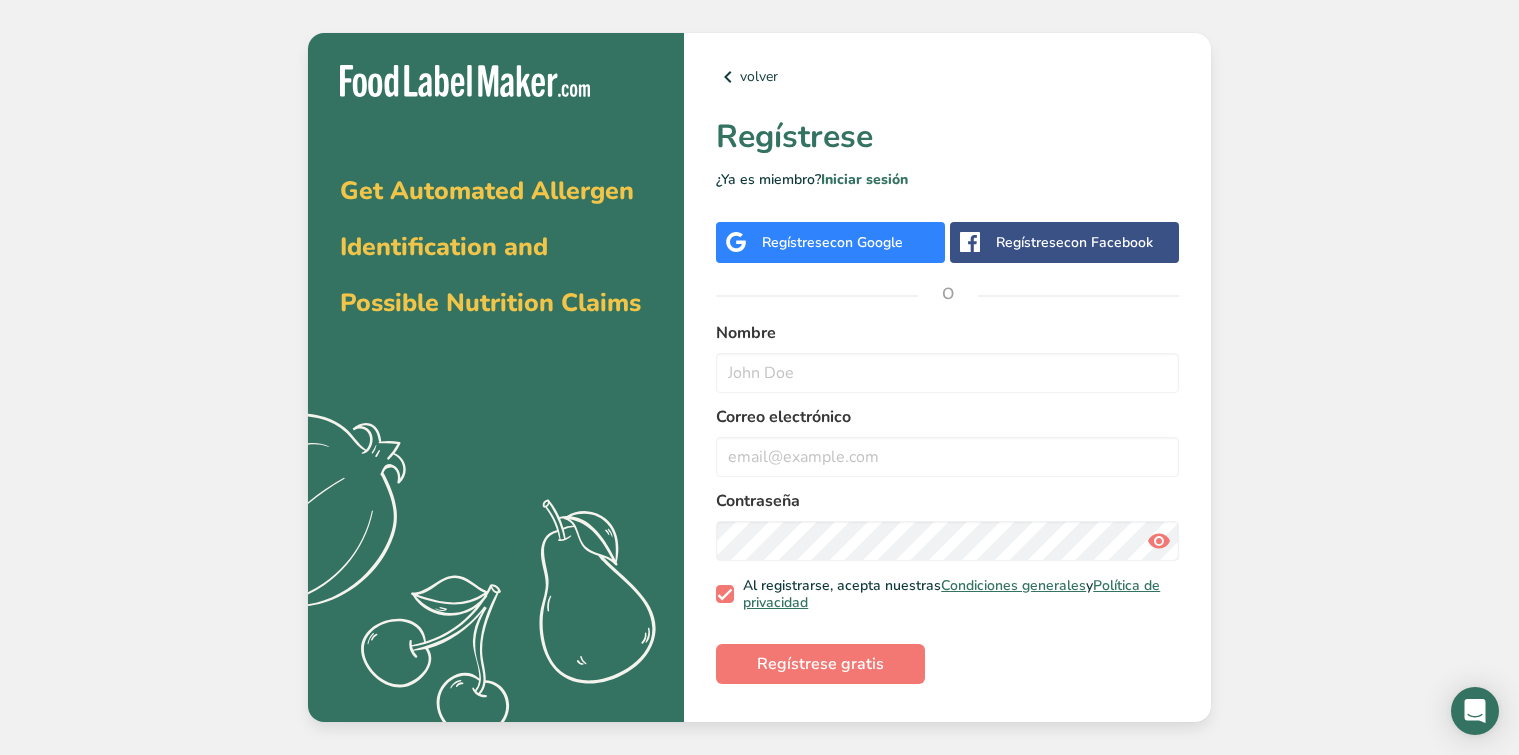 scroll, scrollTop: 0, scrollLeft: 0, axis: both 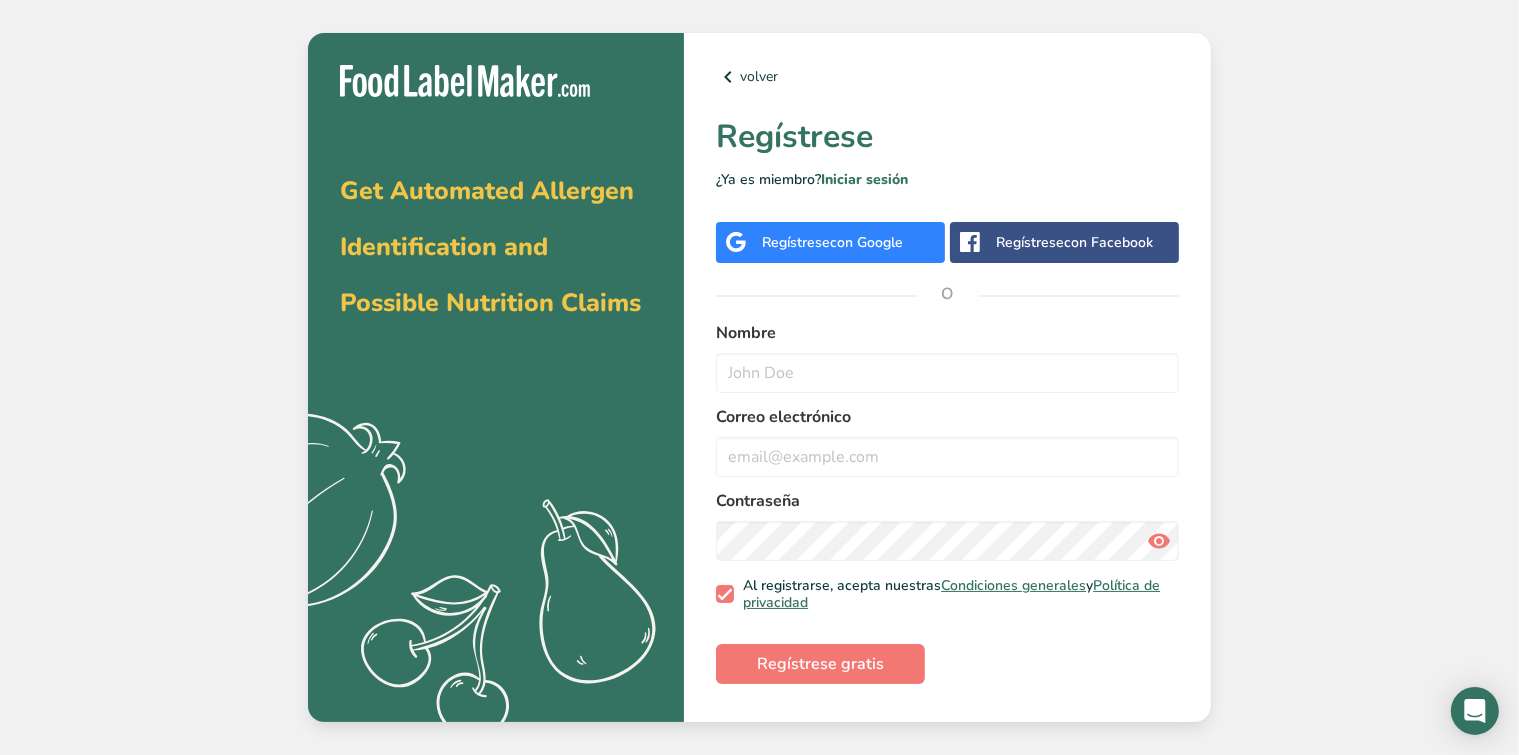 click on "con Google" at bounding box center [866, 242] 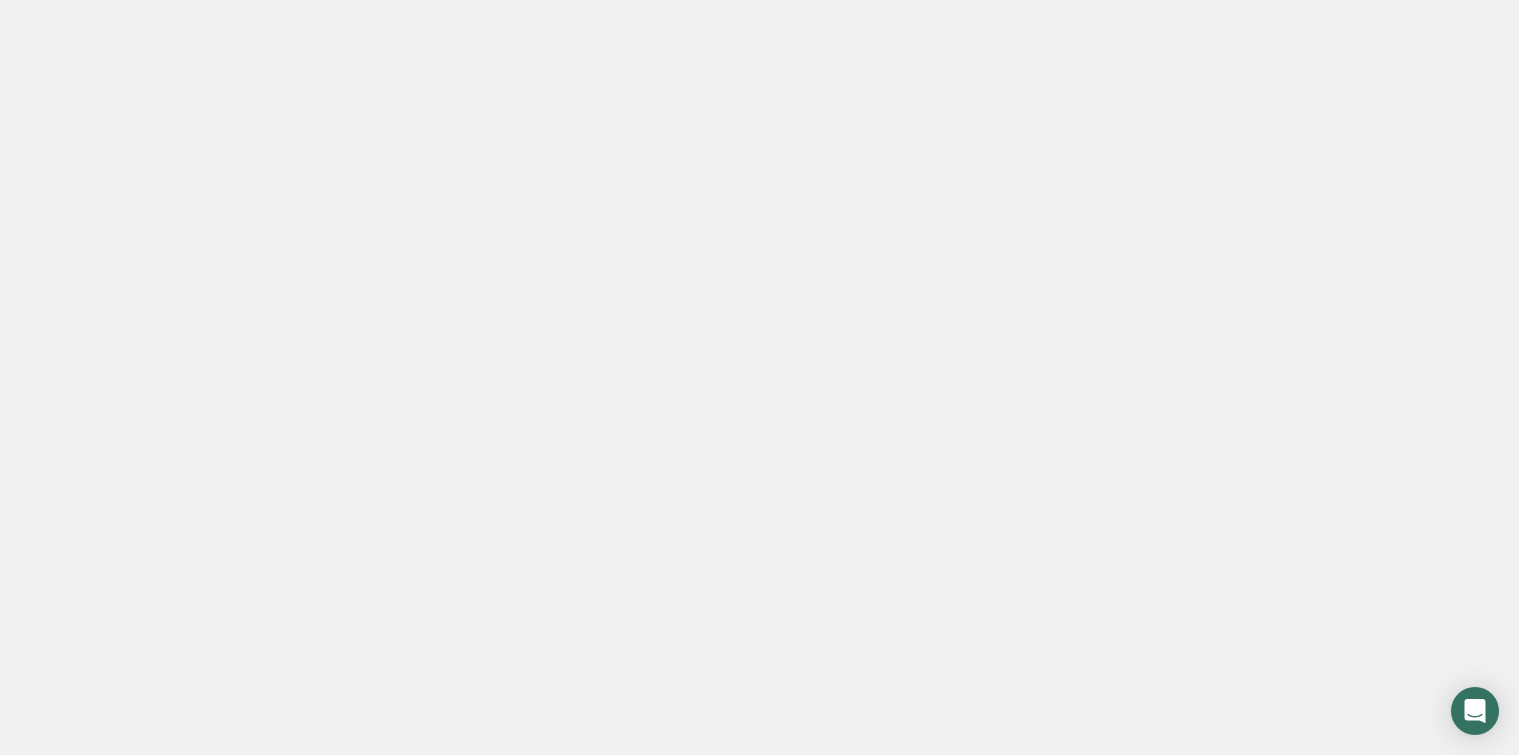 scroll, scrollTop: 0, scrollLeft: 0, axis: both 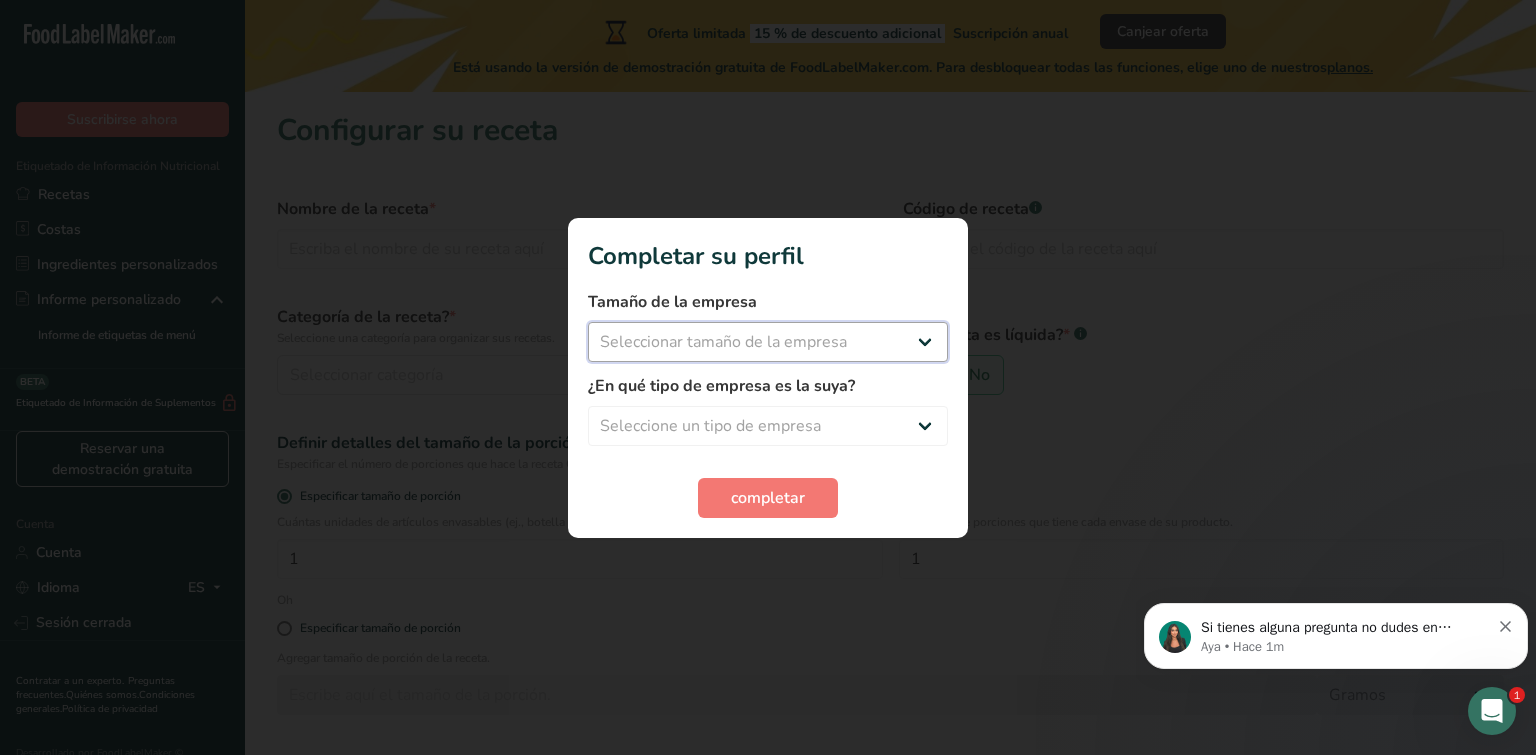 click on "Seleccionar tamaño de la empresa
Menos de 10 empleados
De 10 a 50 empleados
De 51 a 500 empleados
Más de 500 empleados" at bounding box center [768, 342] 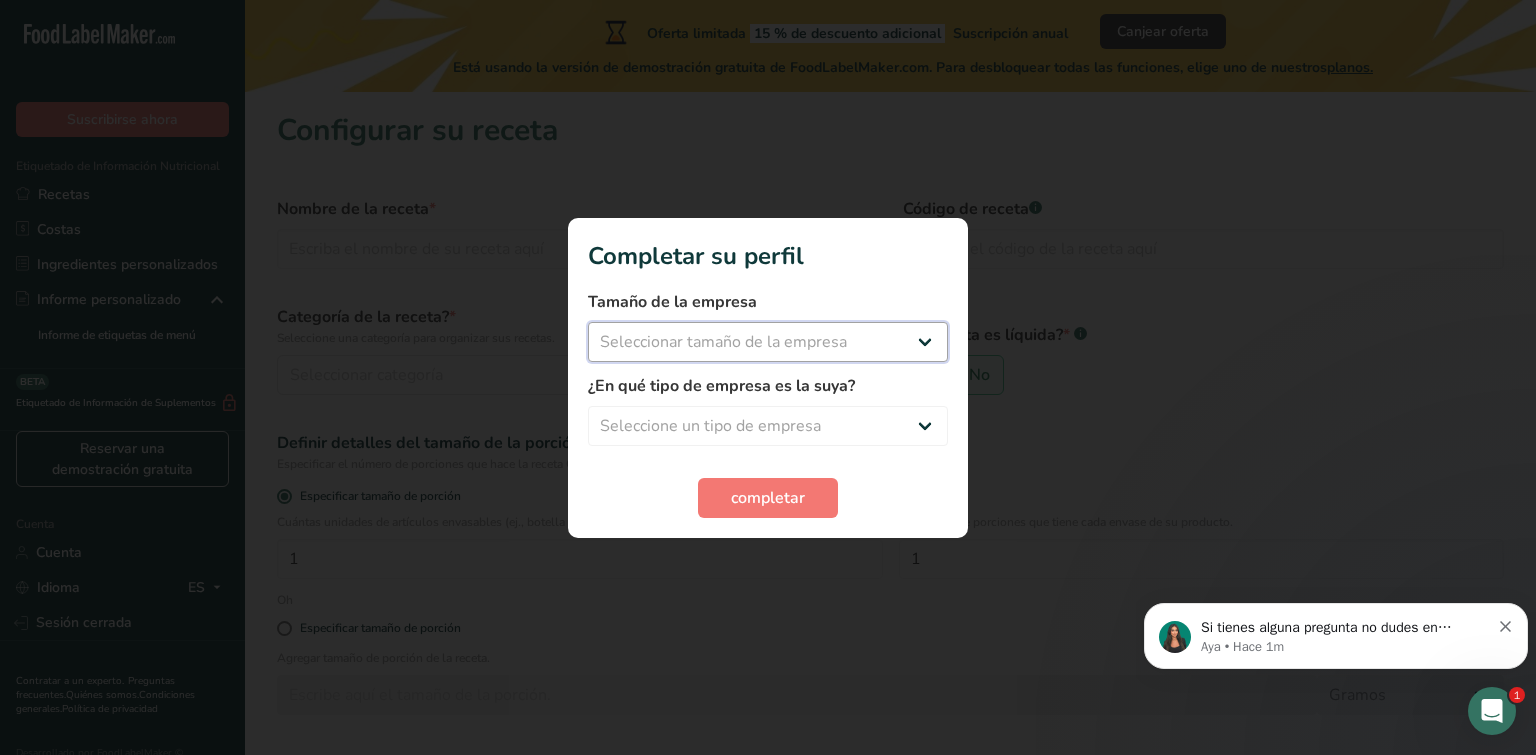 select on "1" 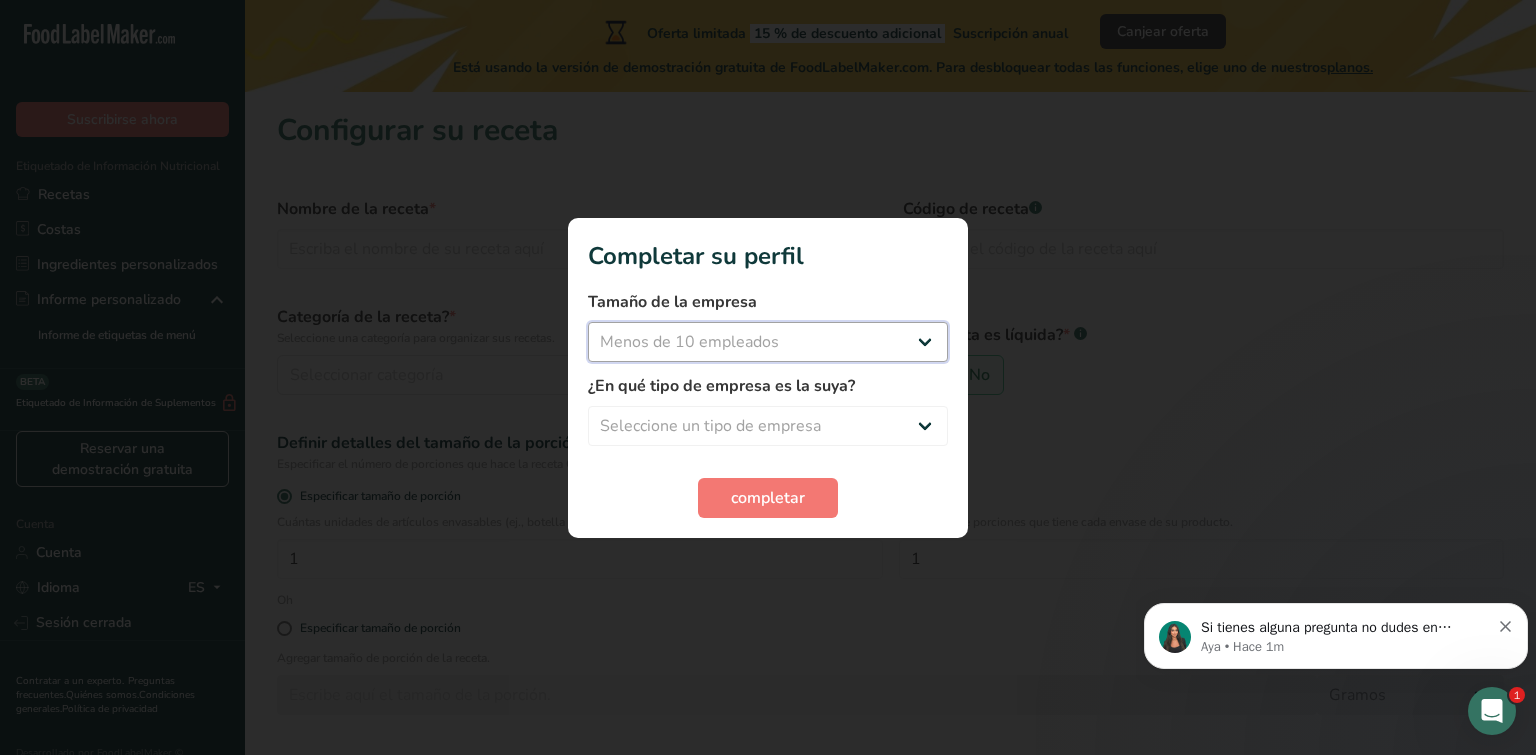 click on "Seleccionar tamaño de la empresa
Menos de 10 empleados
De 10 a 50 empleados
De 51 a 500 empleados
Más de 500 empleados" at bounding box center (768, 342) 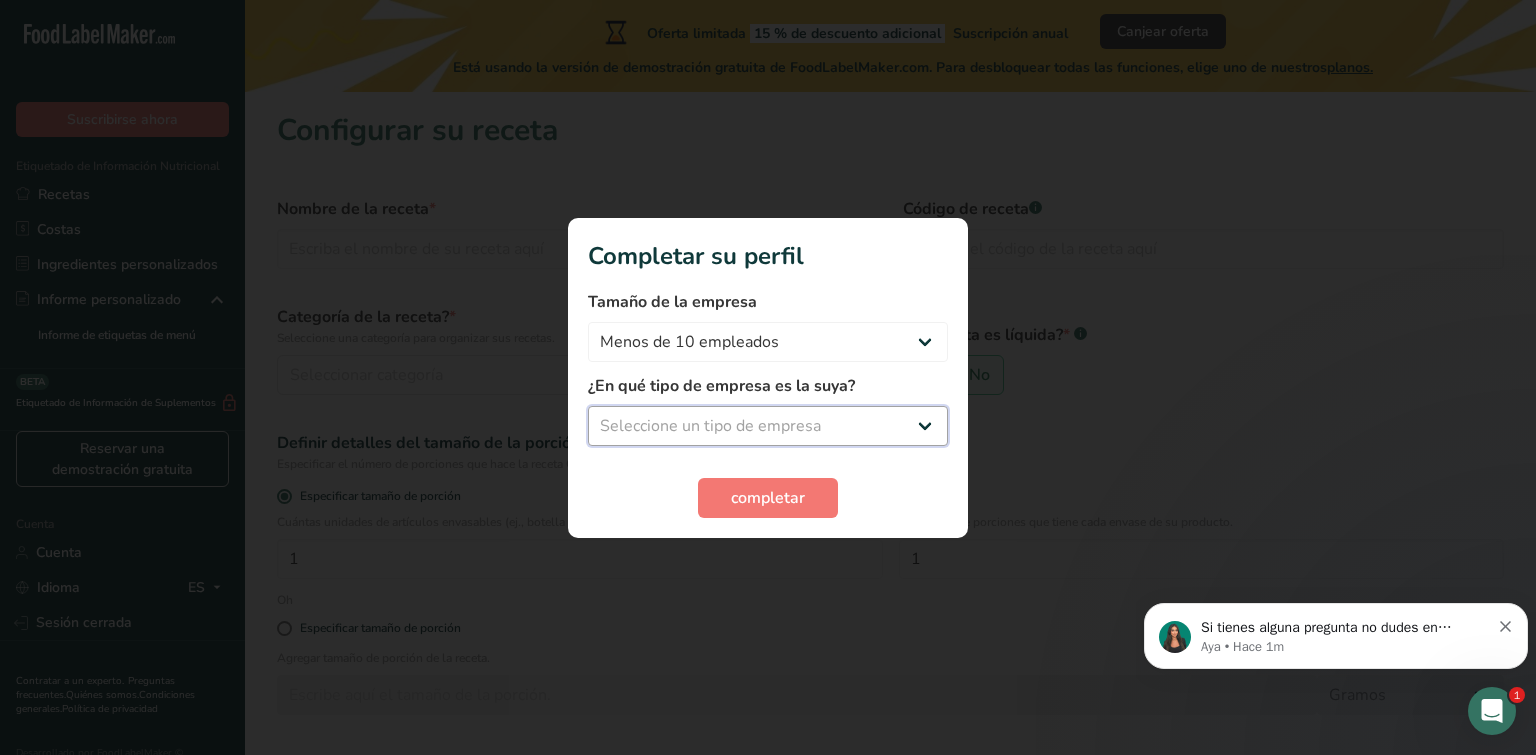 click on "Seleccione un tipo de empresa
Fabricante de alimentos envasados
Restaurante y cafetería
Panadería
Empresa de comidas preparadas y cáterin
Nutricionista
Bloguero gastronómico
Entrenador personal
Otro" at bounding box center (768, 426) 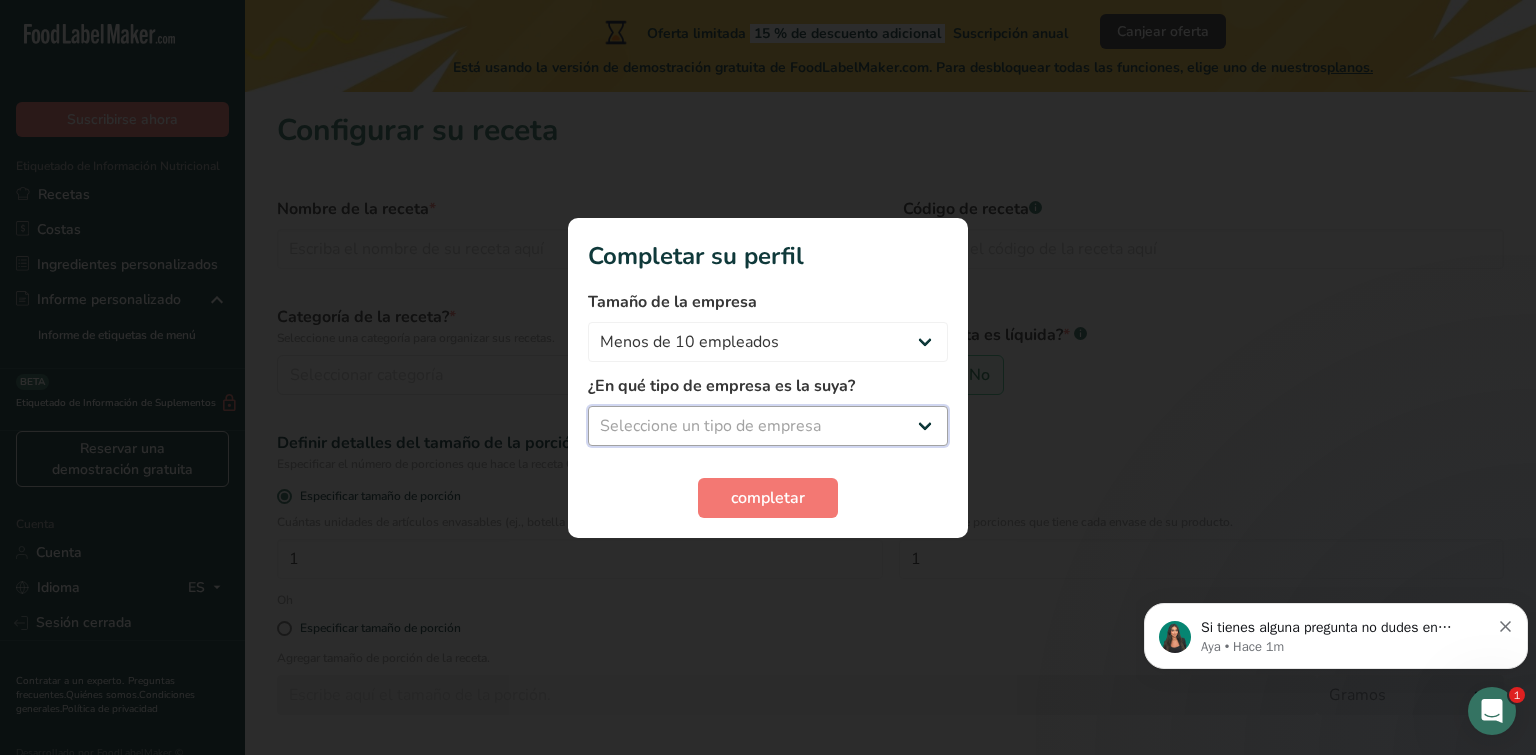 select on "1" 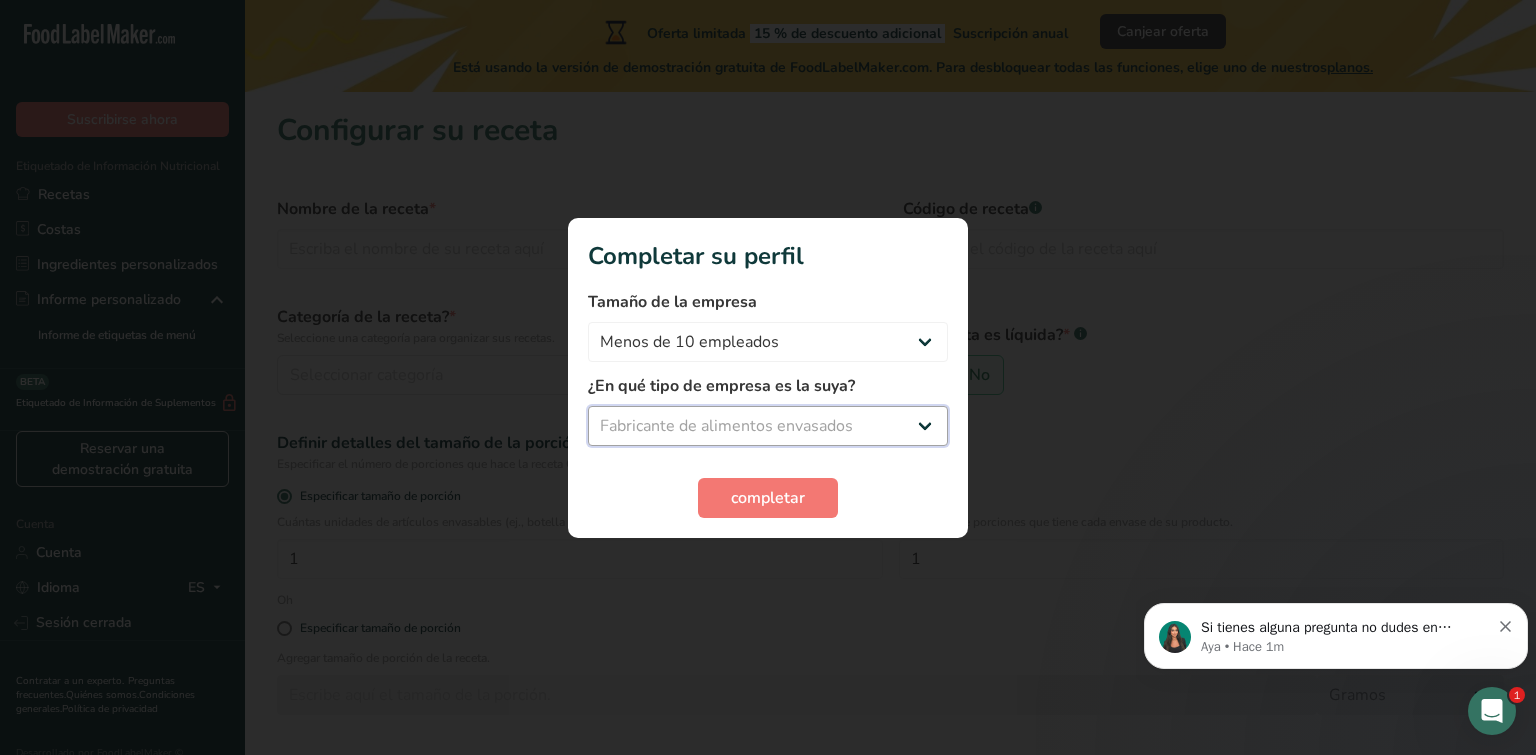click on "Seleccione un tipo de empresa
Fabricante de alimentos envasados
Restaurante y cafetería
Panadería
Empresa de comidas preparadas y cáterin
Nutricionista
Bloguero gastronómico
Entrenador personal
Otro" at bounding box center (768, 426) 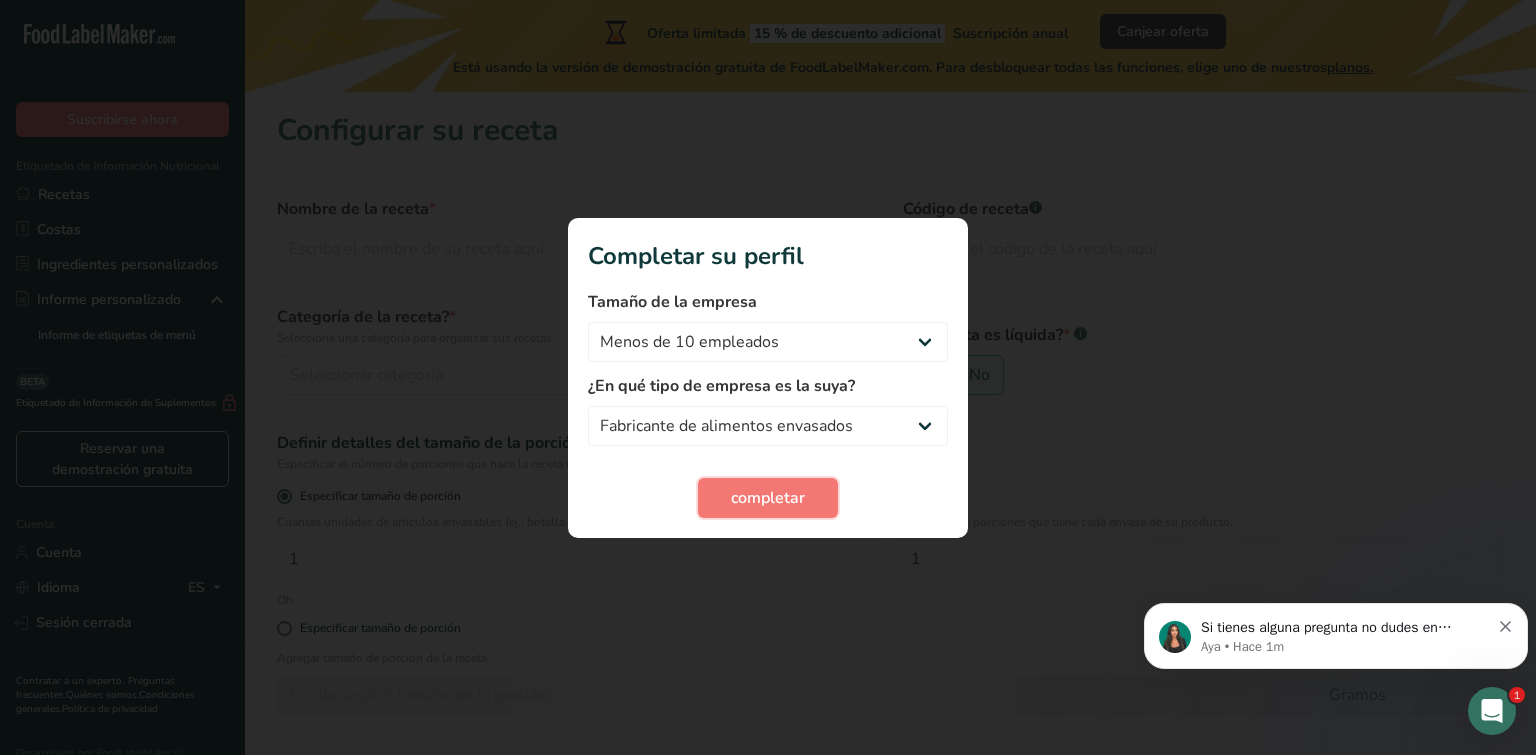 click on "completar" at bounding box center (768, 498) 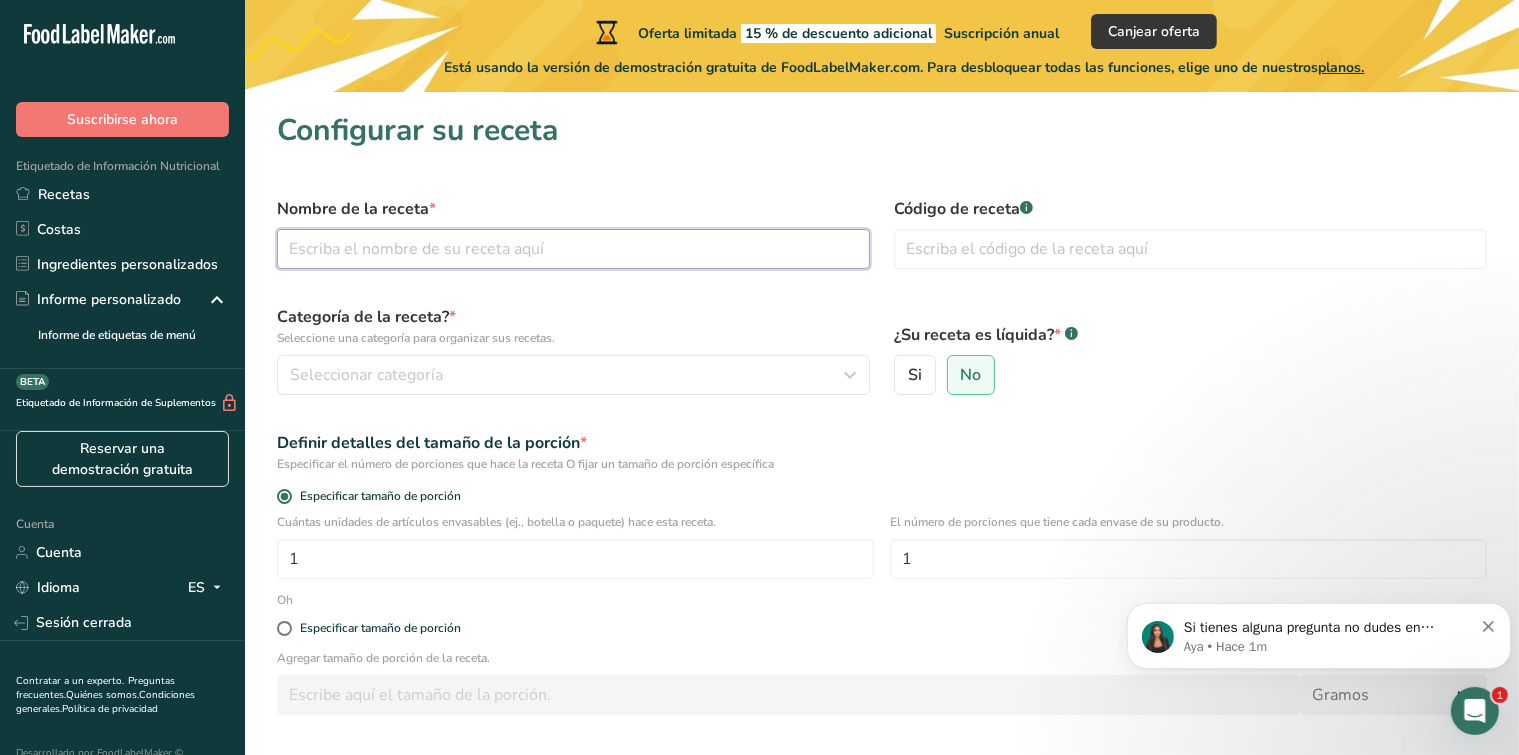 click at bounding box center [573, 249] 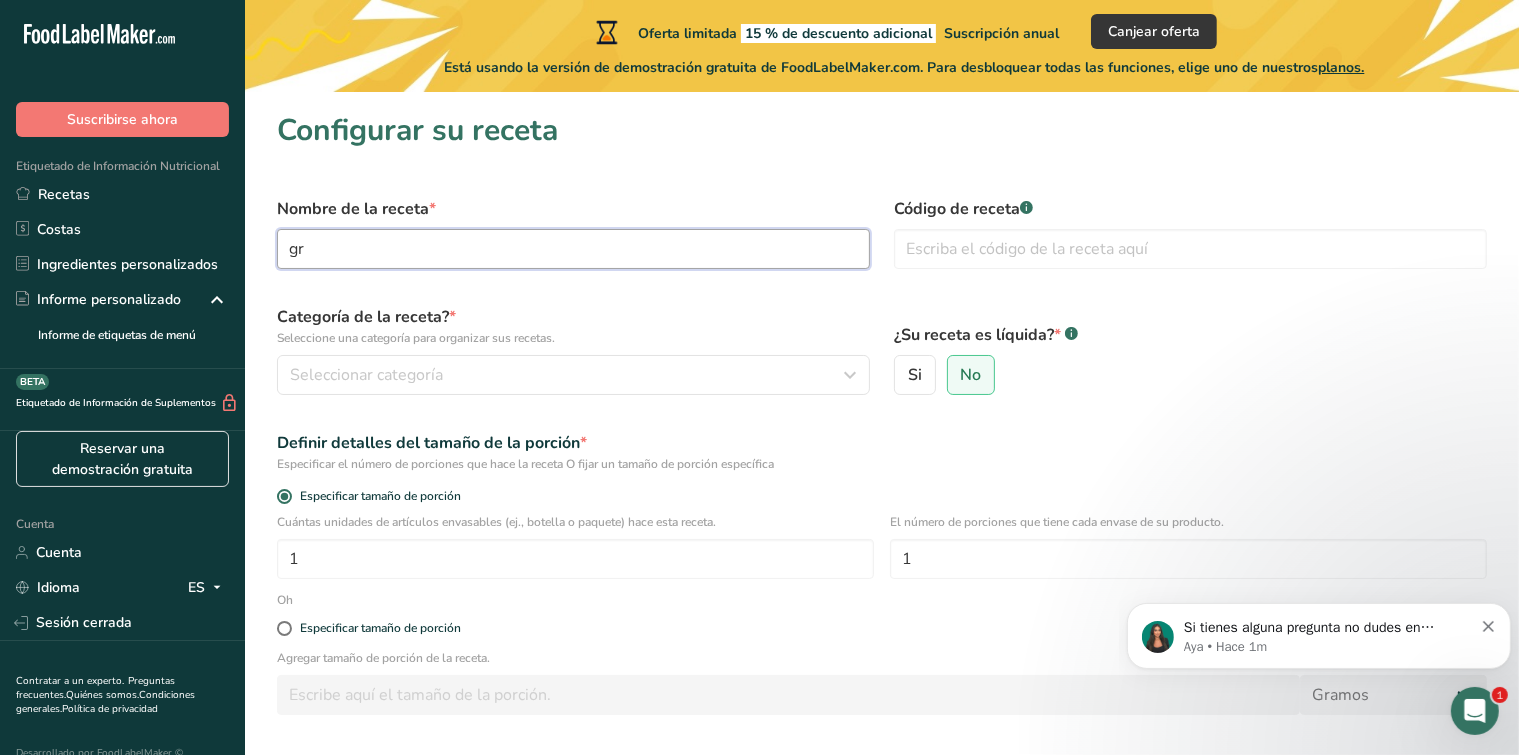 type on "g" 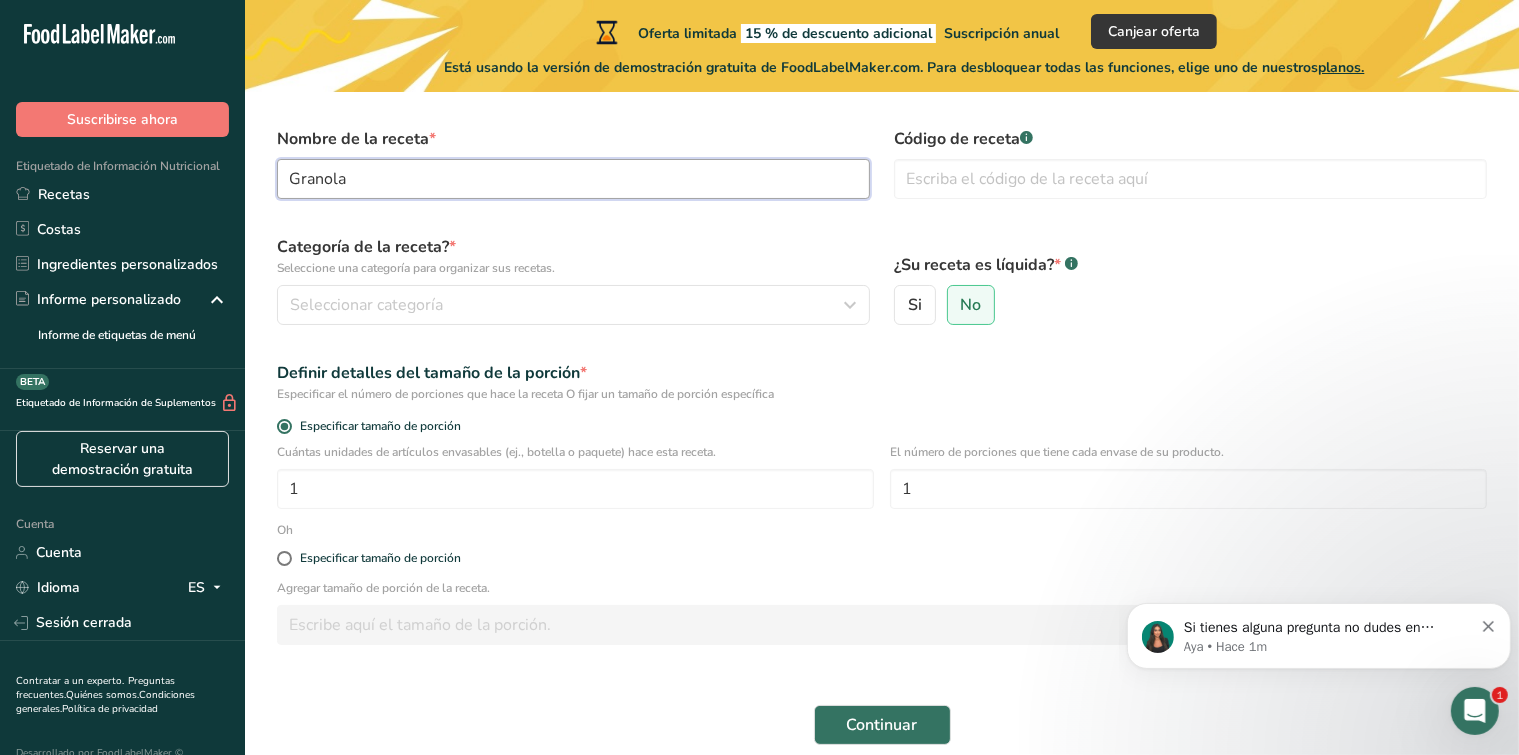 scroll, scrollTop: 75, scrollLeft: 0, axis: vertical 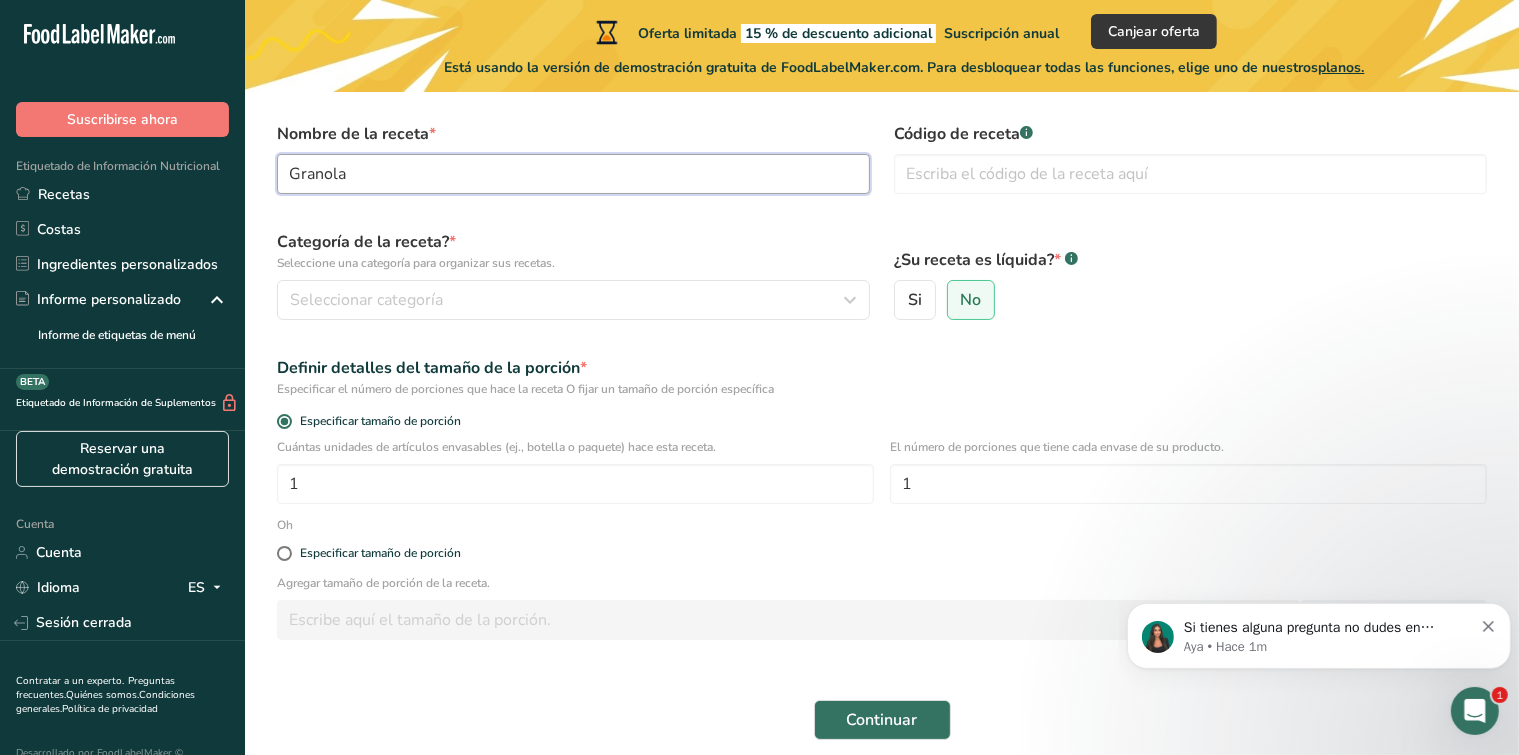type on "Granola" 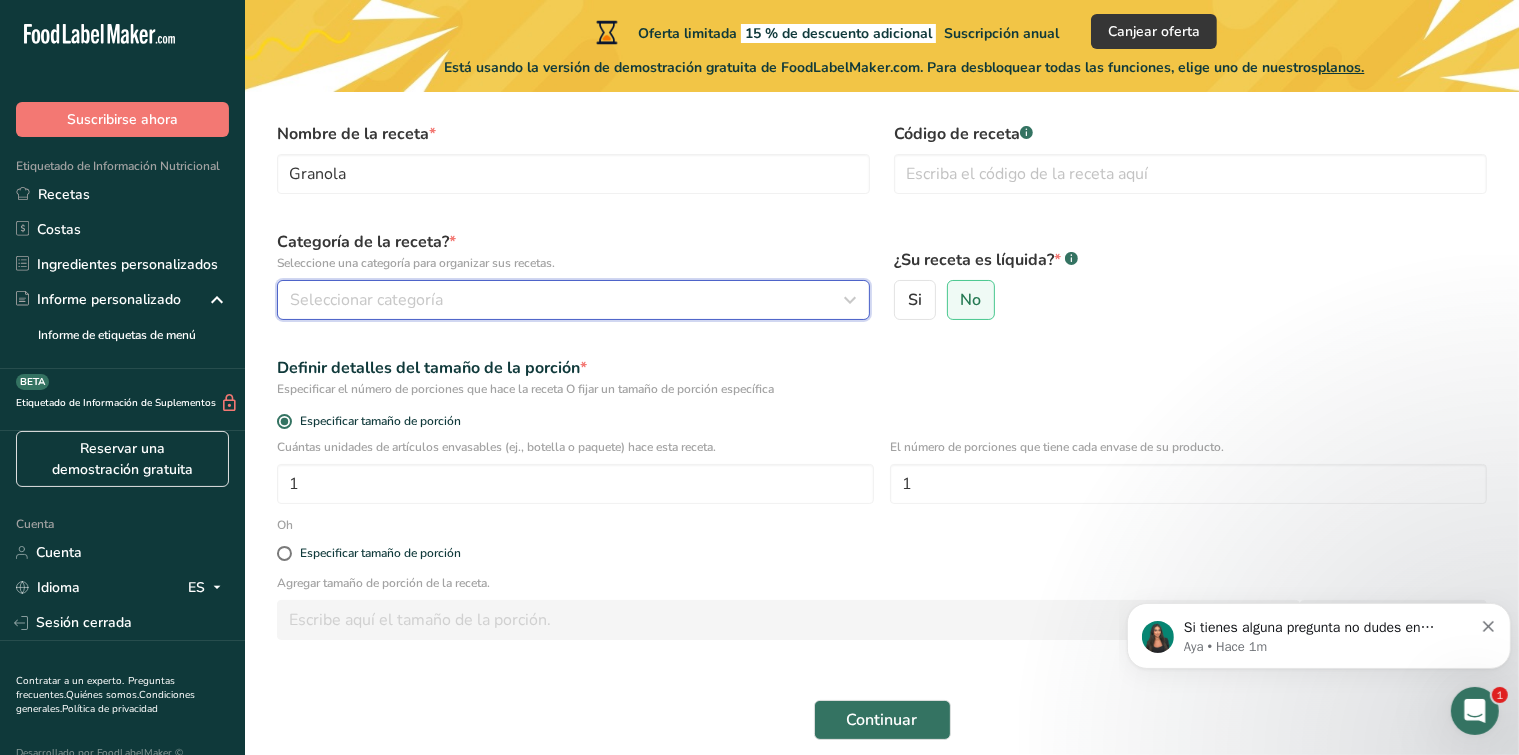 click on "Seleccionar categoría" at bounding box center (567, 300) 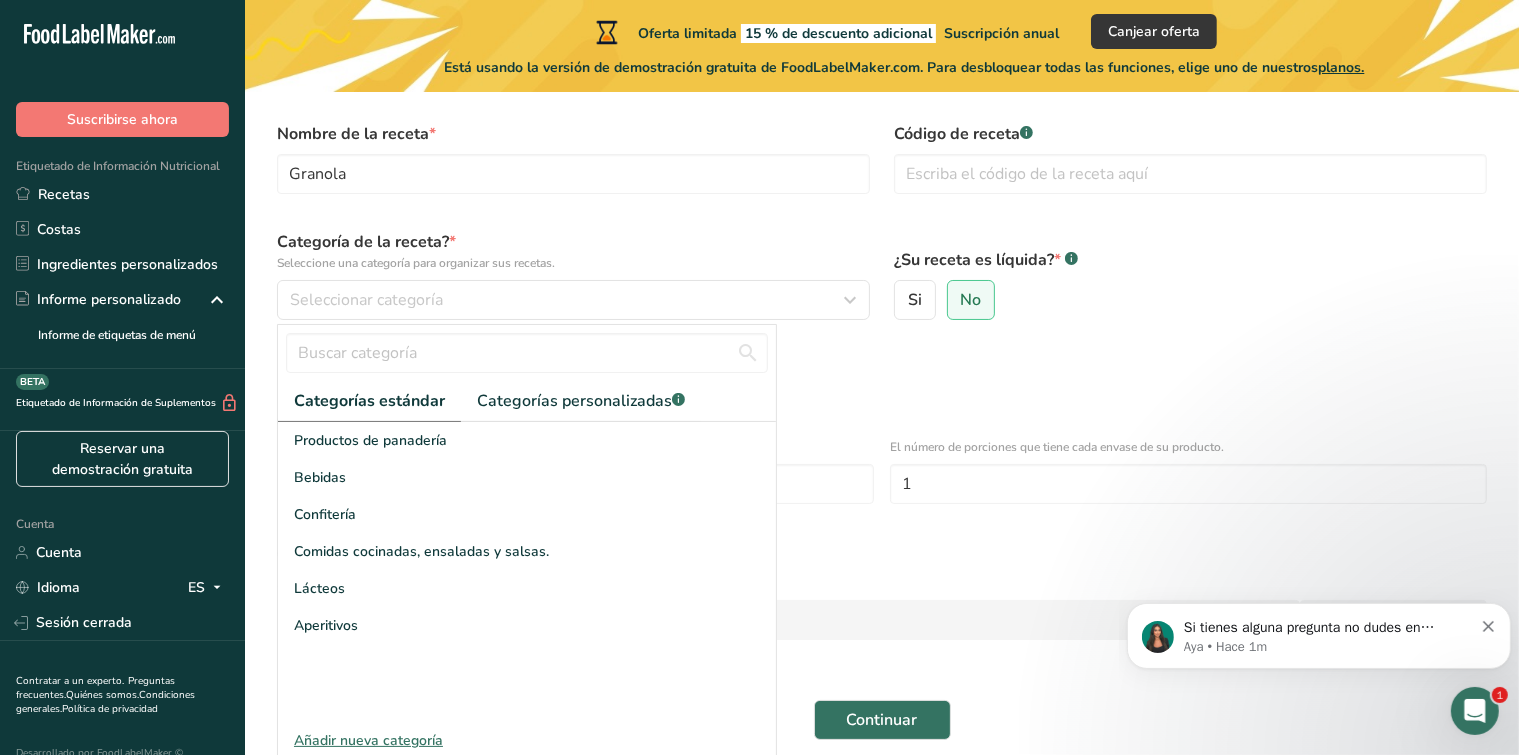 click on "Aperitivos" at bounding box center (527, 625) 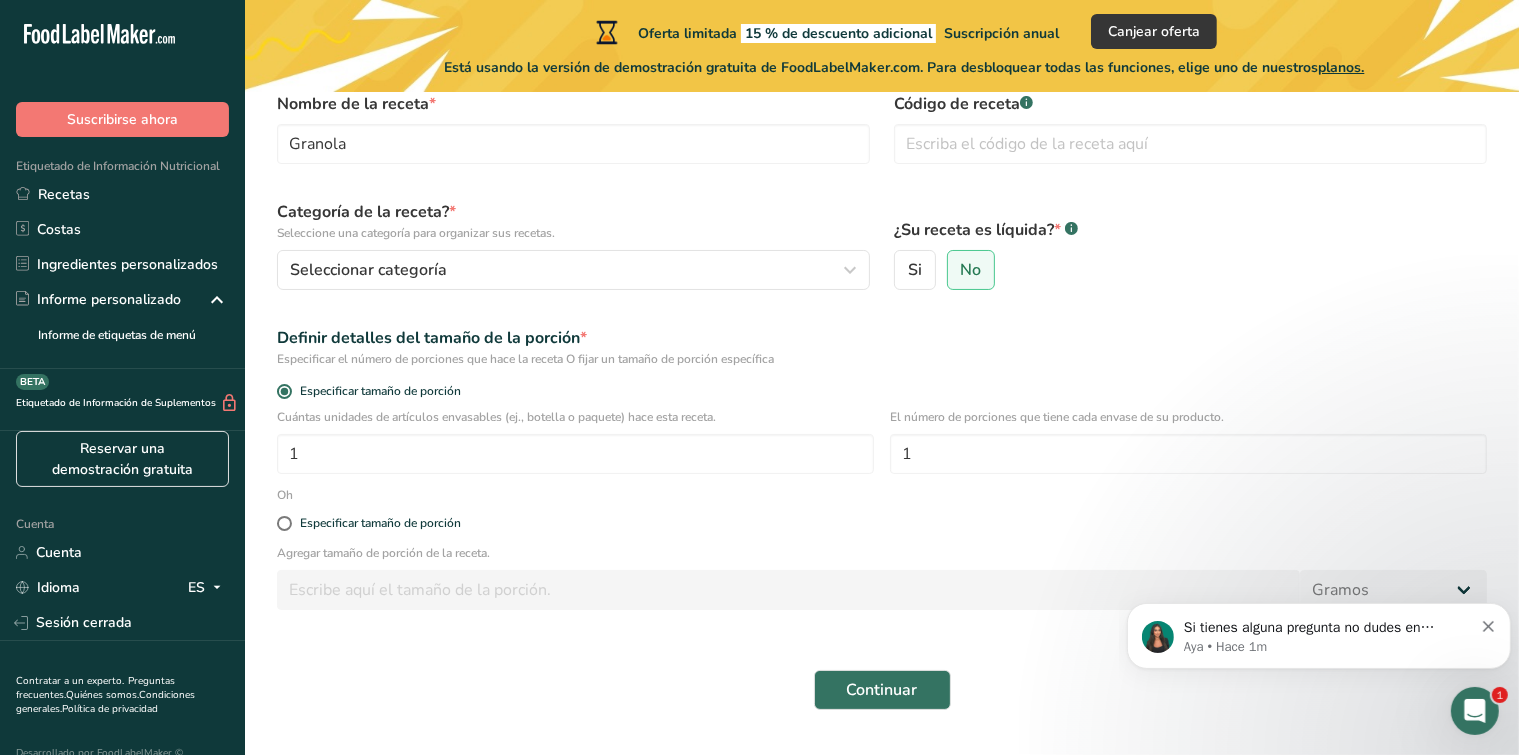 scroll, scrollTop: 156, scrollLeft: 0, axis: vertical 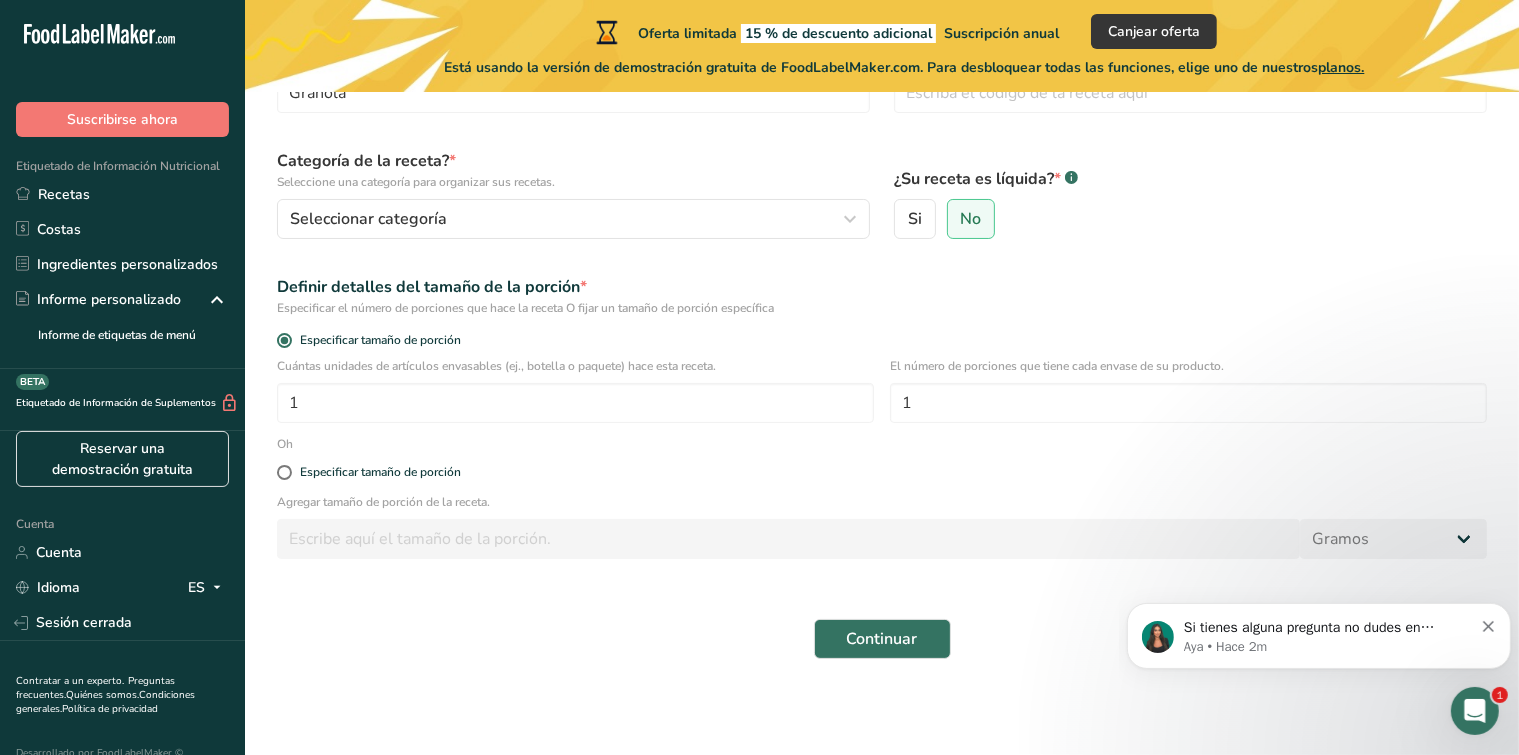 click at bounding box center [788, 539] 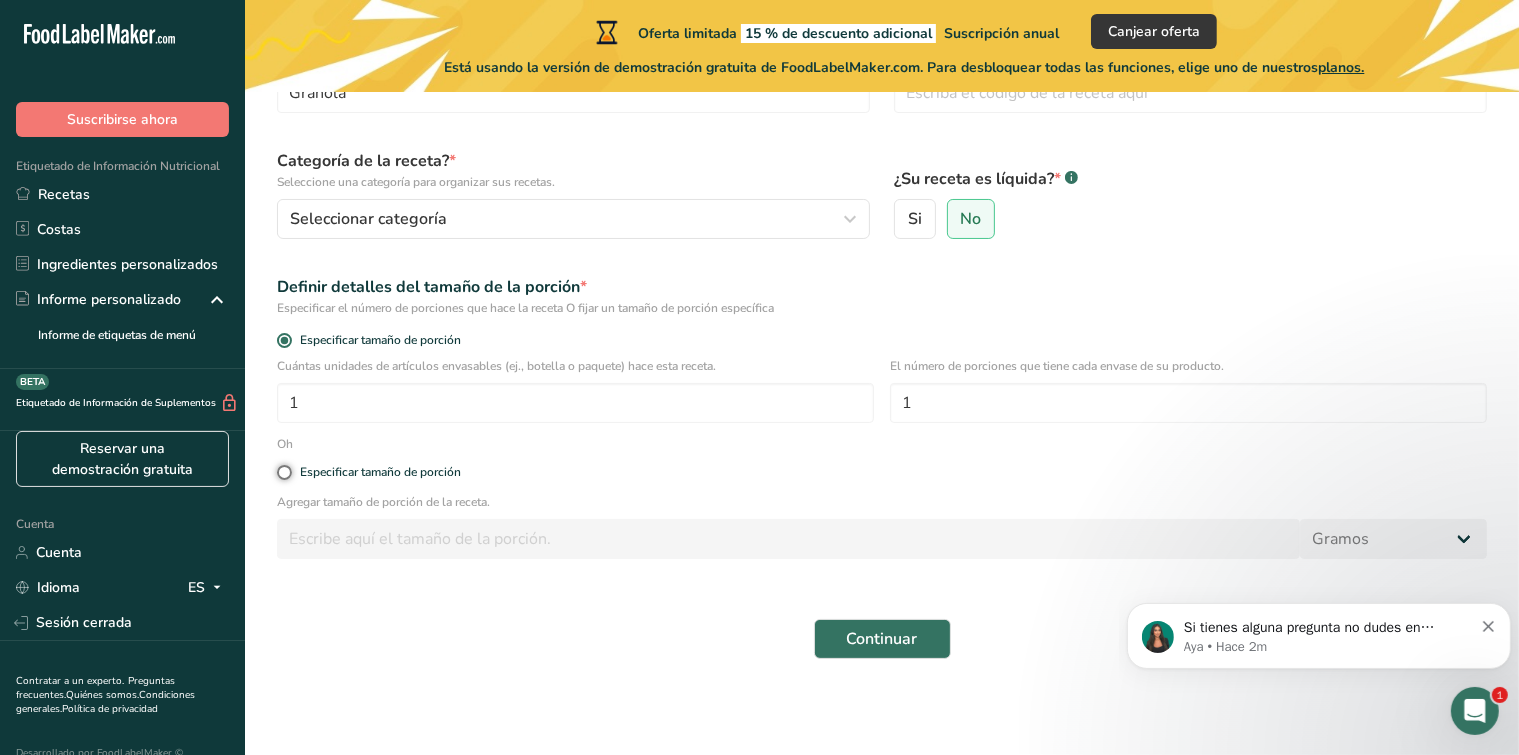 click on "Especificar tamaño de porción" at bounding box center (283, 472) 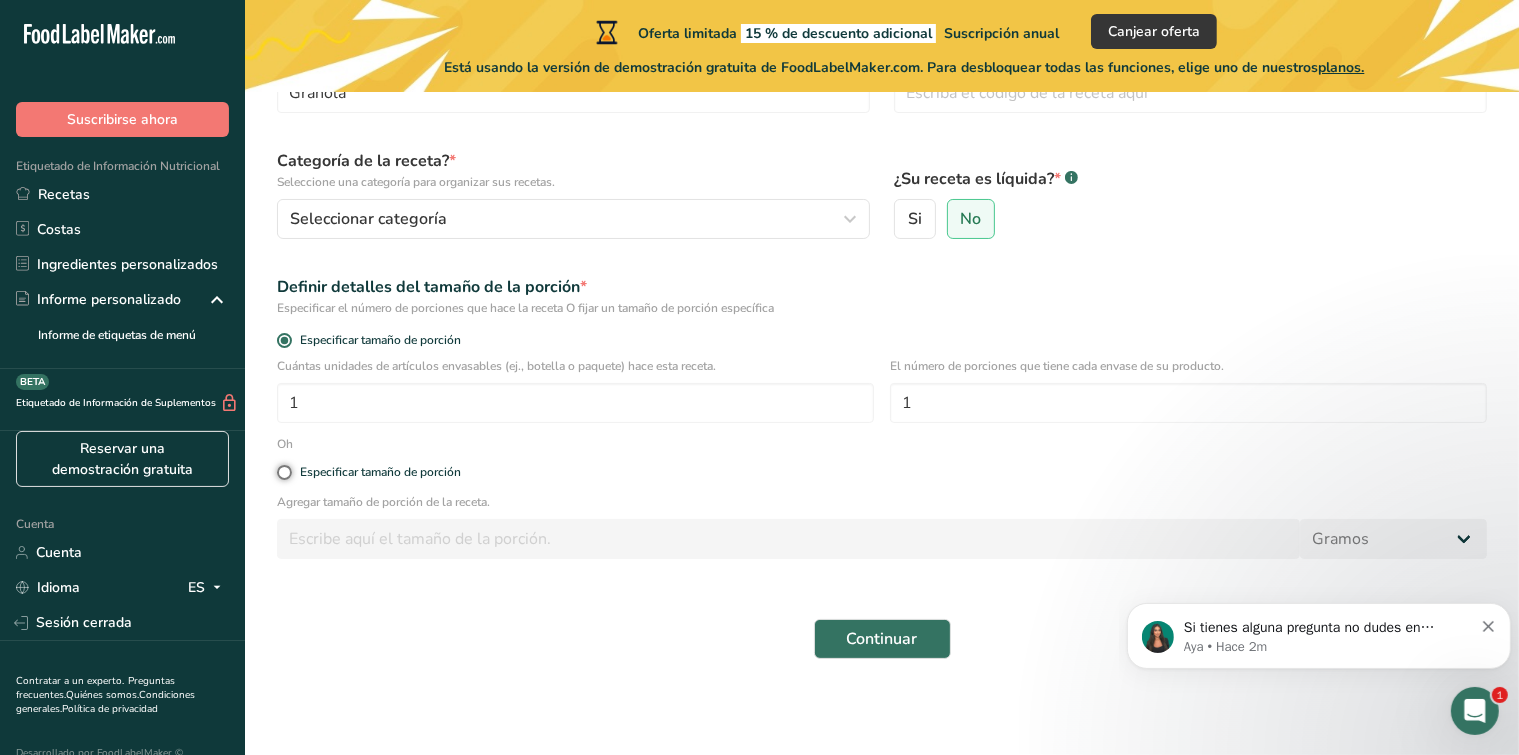 radio on "true" 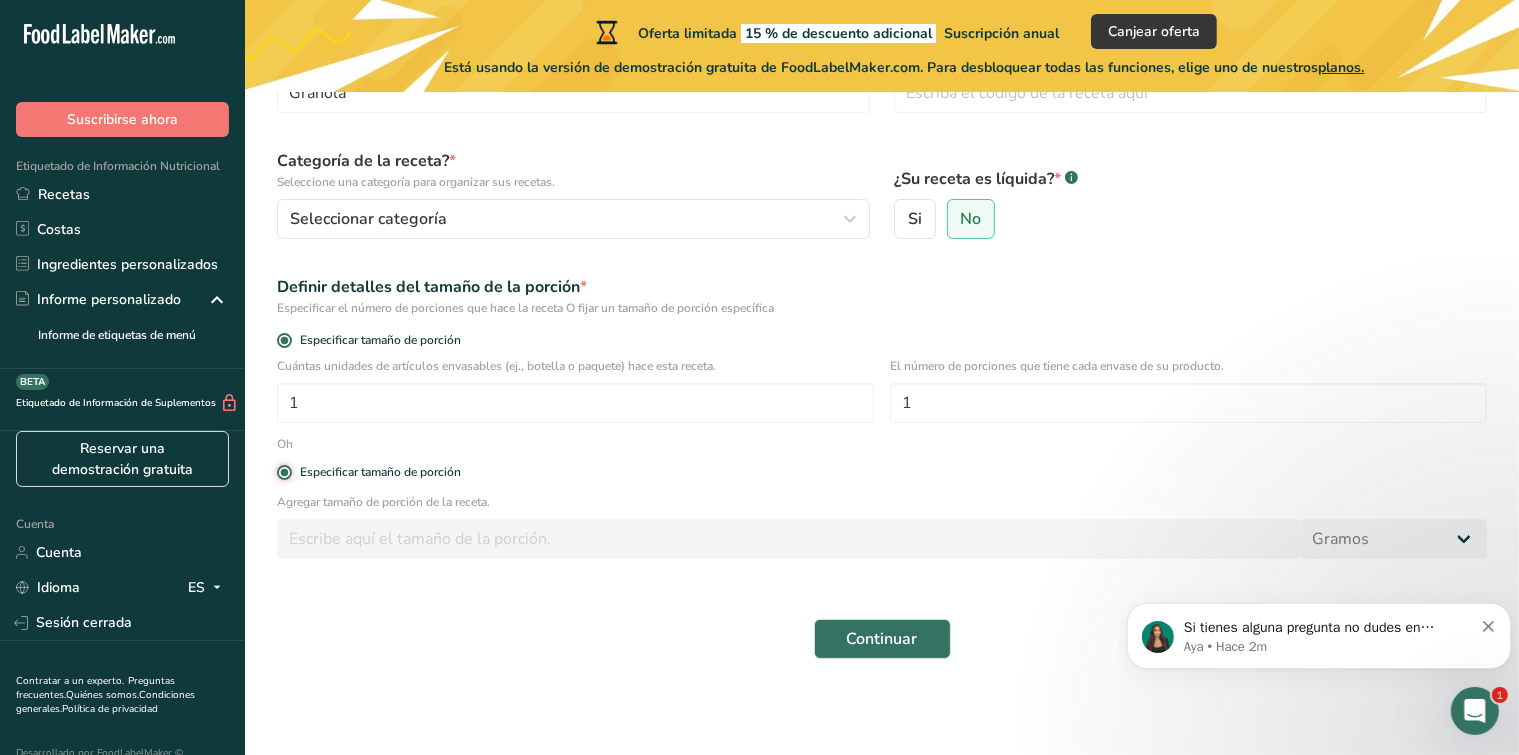 radio on "false" 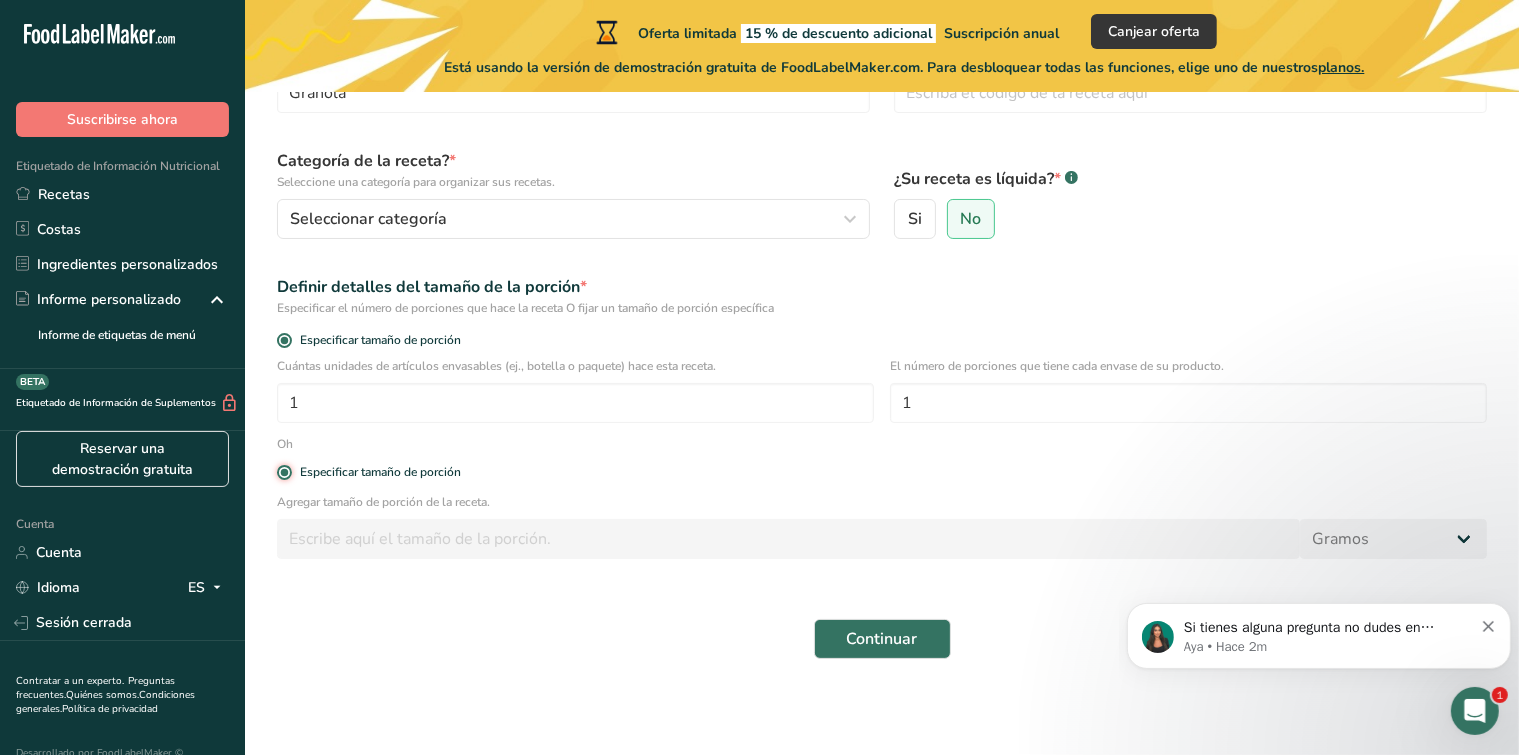 type 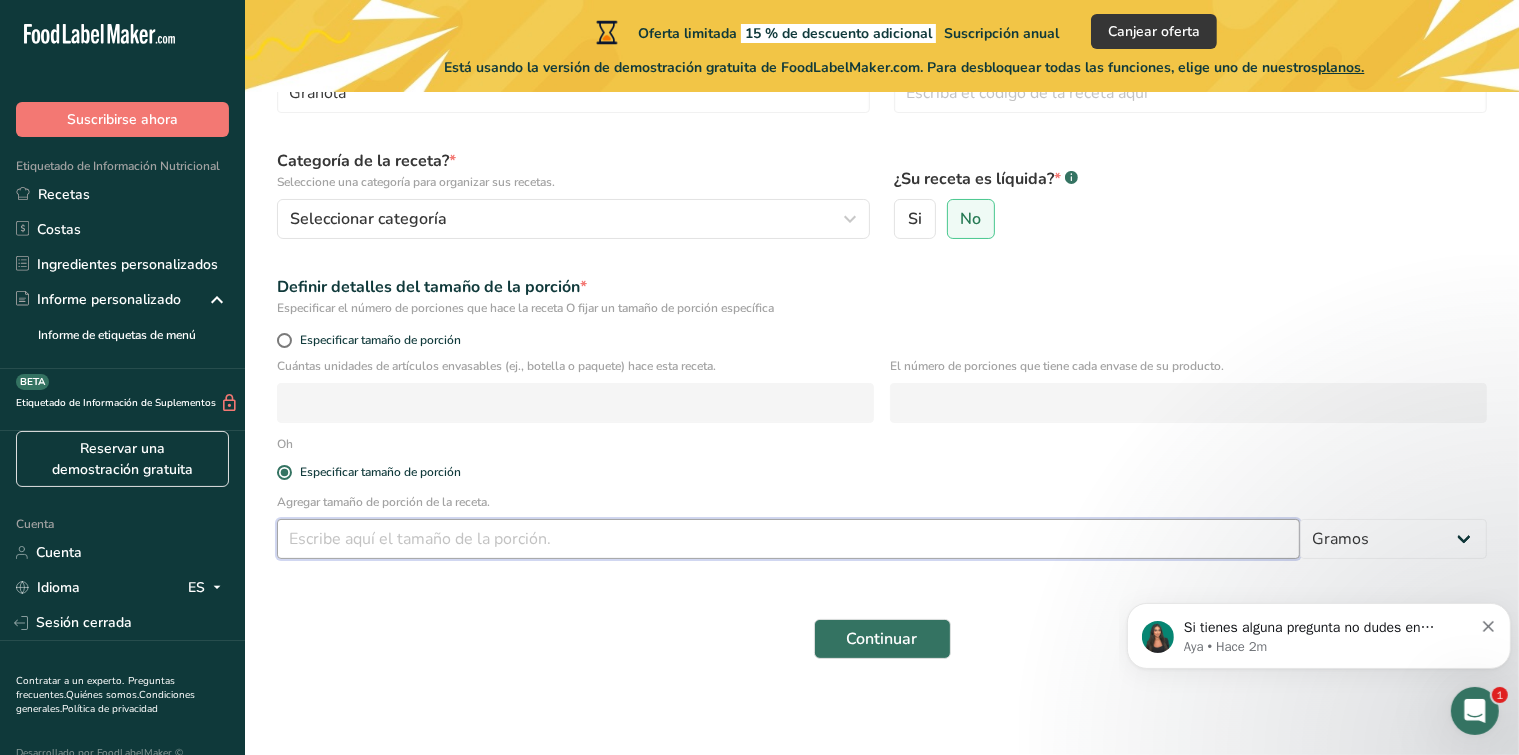 click at bounding box center [788, 539] 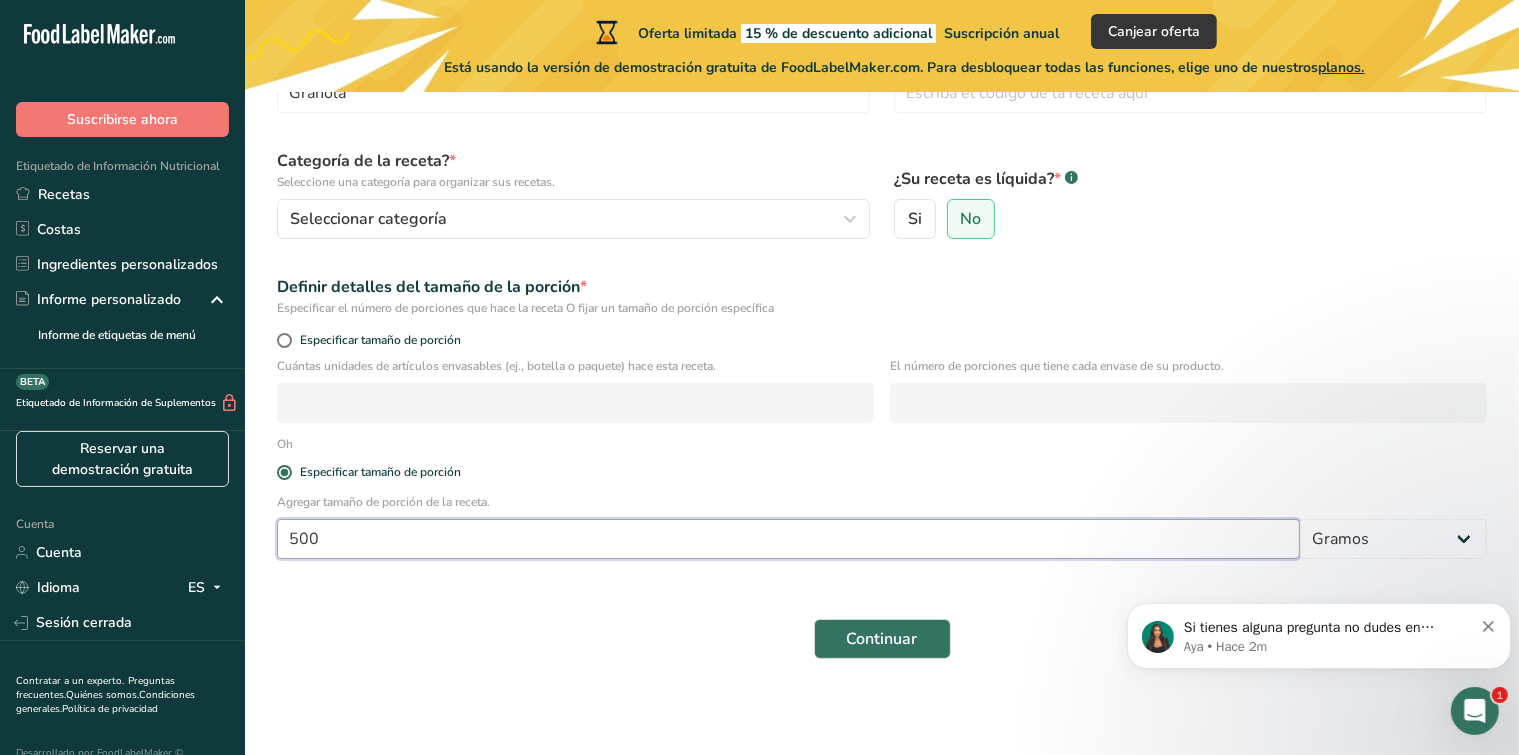 type on "500" 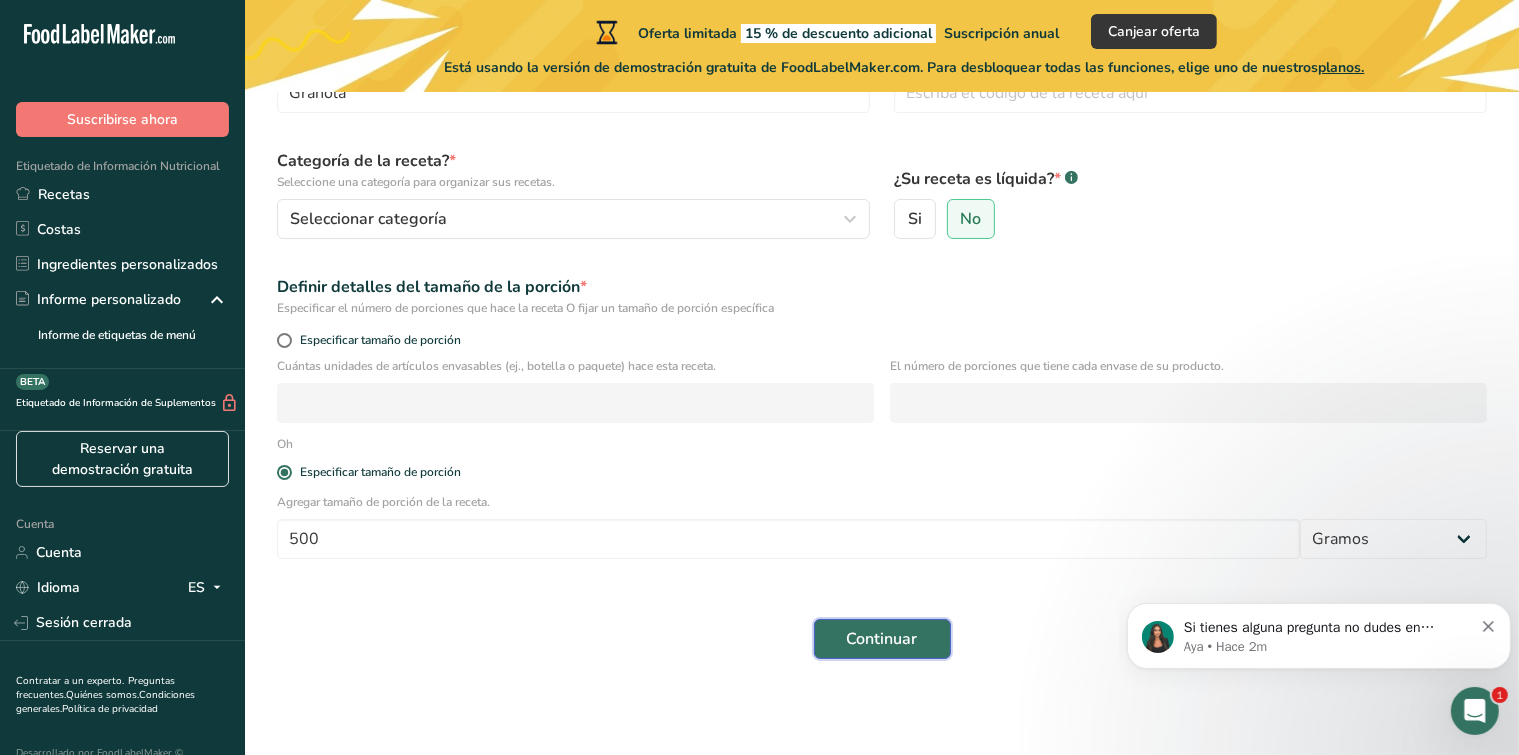 click on "Continuar" at bounding box center (882, 639) 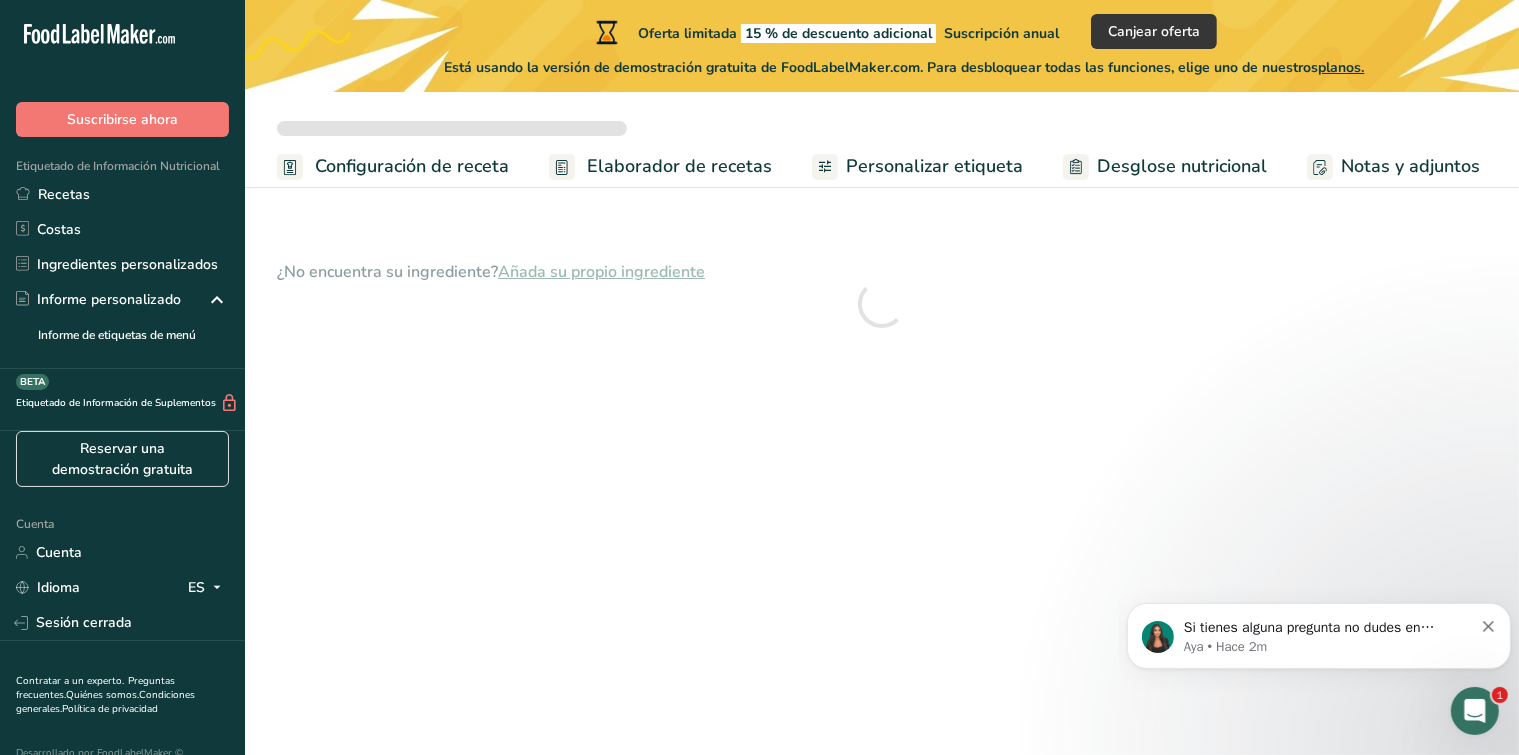 scroll, scrollTop: 0, scrollLeft: 0, axis: both 